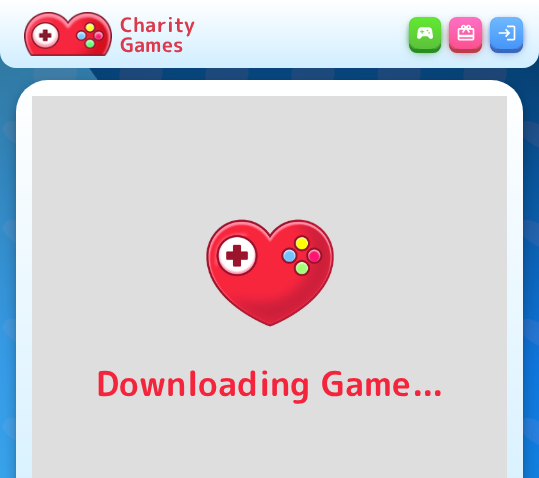 scroll, scrollTop: 18, scrollLeft: 0, axis: vertical 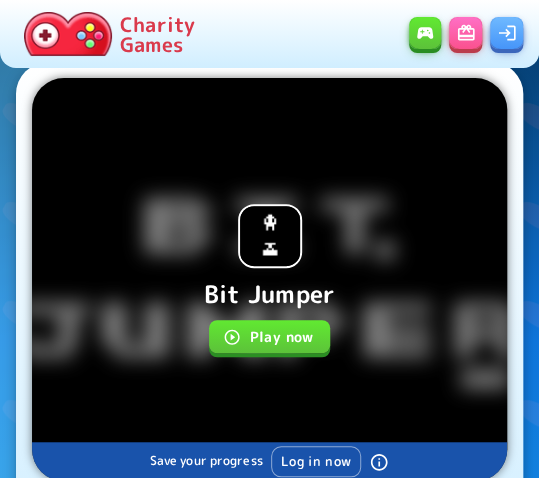 click on "Play now" at bounding box center (269, 336) 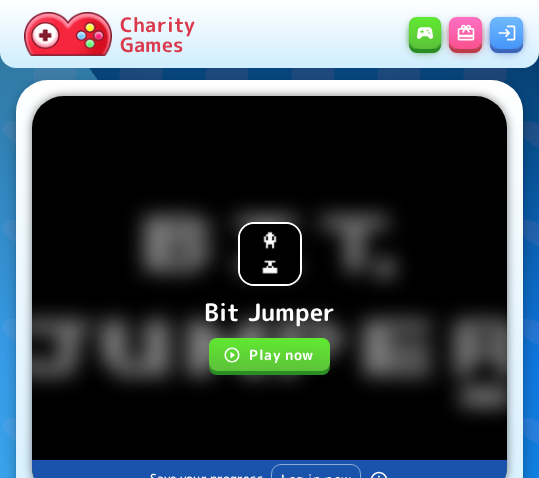 scroll, scrollTop: 18, scrollLeft: 0, axis: vertical 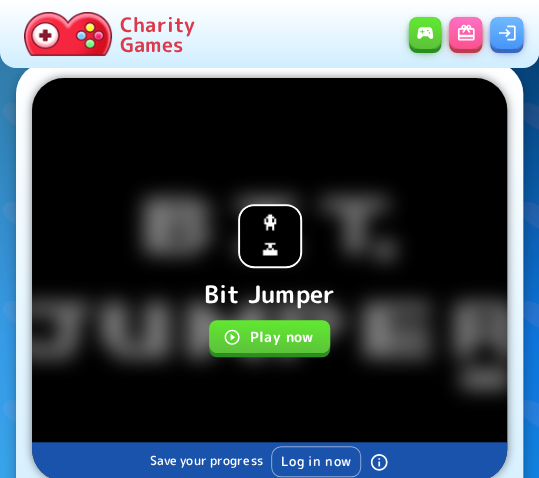 click on "Play now" at bounding box center [269, 336] 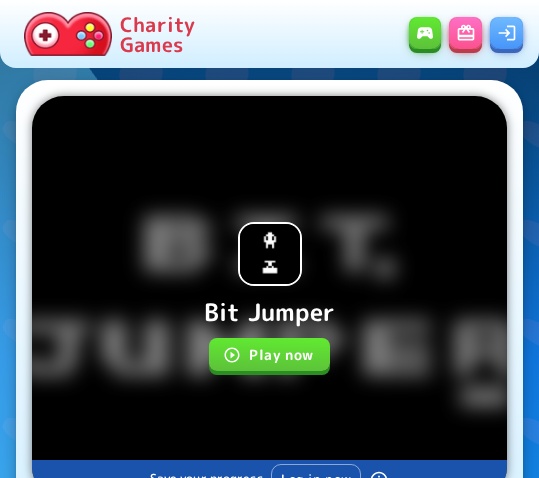 scroll, scrollTop: 0, scrollLeft: 0, axis: both 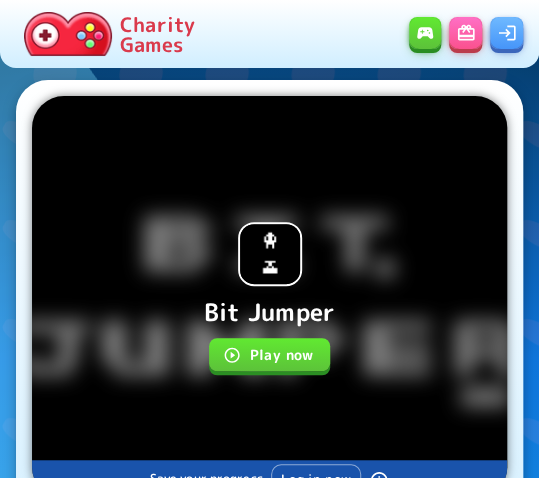 click on "Play now" at bounding box center (269, 354) 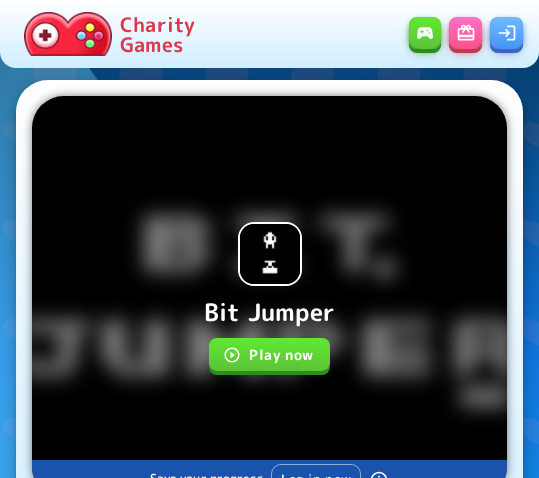 scroll, scrollTop: 0, scrollLeft: 0, axis: both 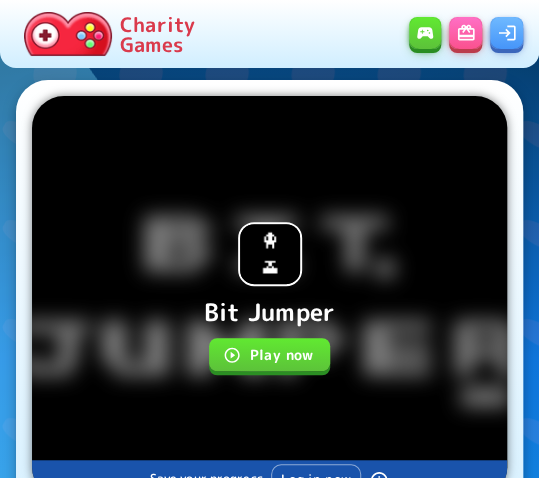 click on "Bit Jumper Play now Save your progress   Log in now" at bounding box center [269, 297] 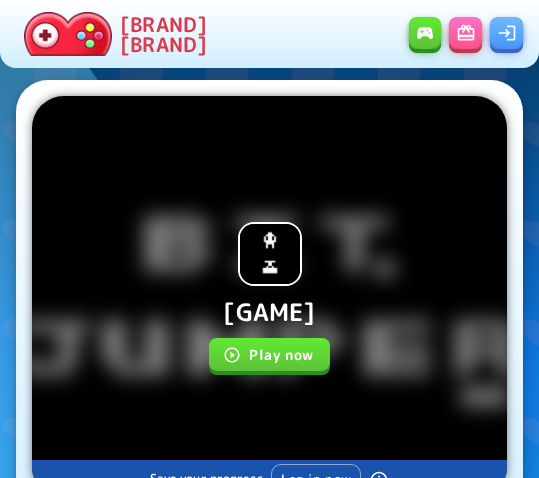 scroll, scrollTop: 0, scrollLeft: 0, axis: both 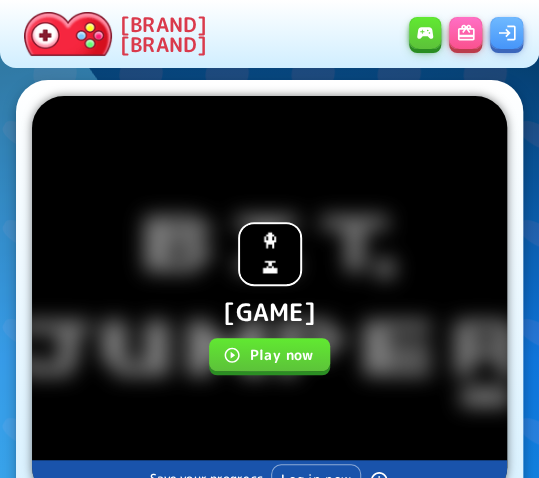 click on "Play now" at bounding box center (269, 354) 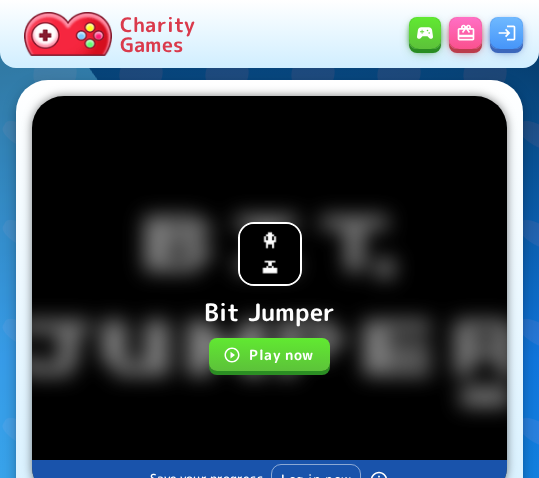 scroll, scrollTop: 0, scrollLeft: 0, axis: both 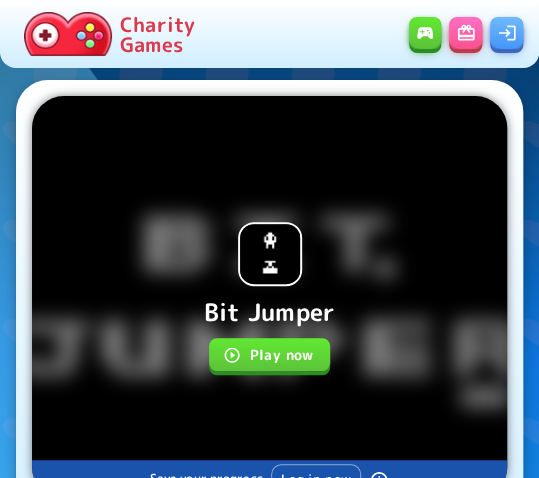 click on "Play now" at bounding box center [269, 354] 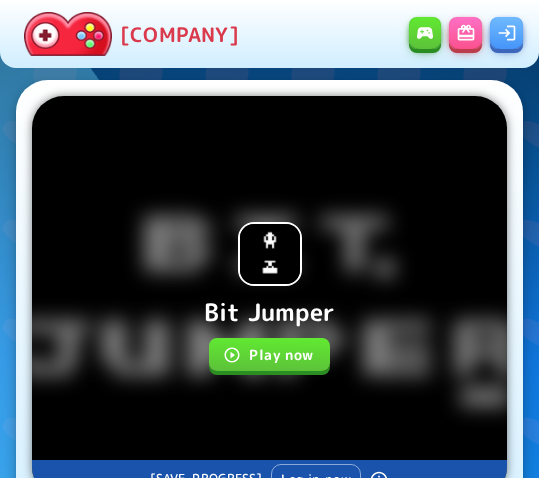 scroll, scrollTop: 0, scrollLeft: 0, axis: both 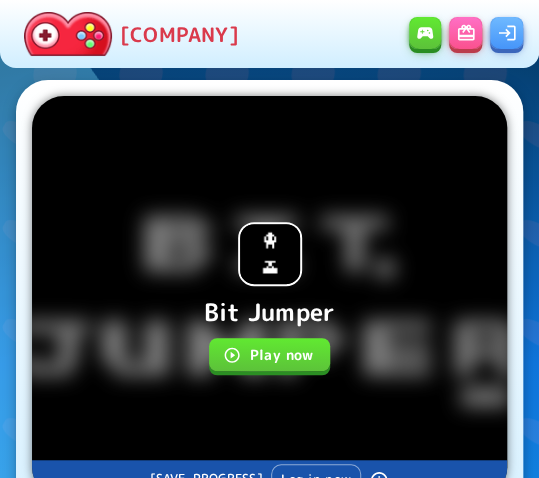 click on "Play now" at bounding box center (269, 354) 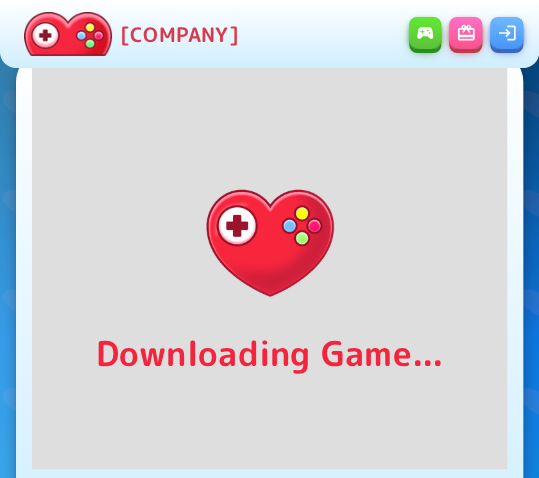 scroll, scrollTop: 31, scrollLeft: 0, axis: vertical 